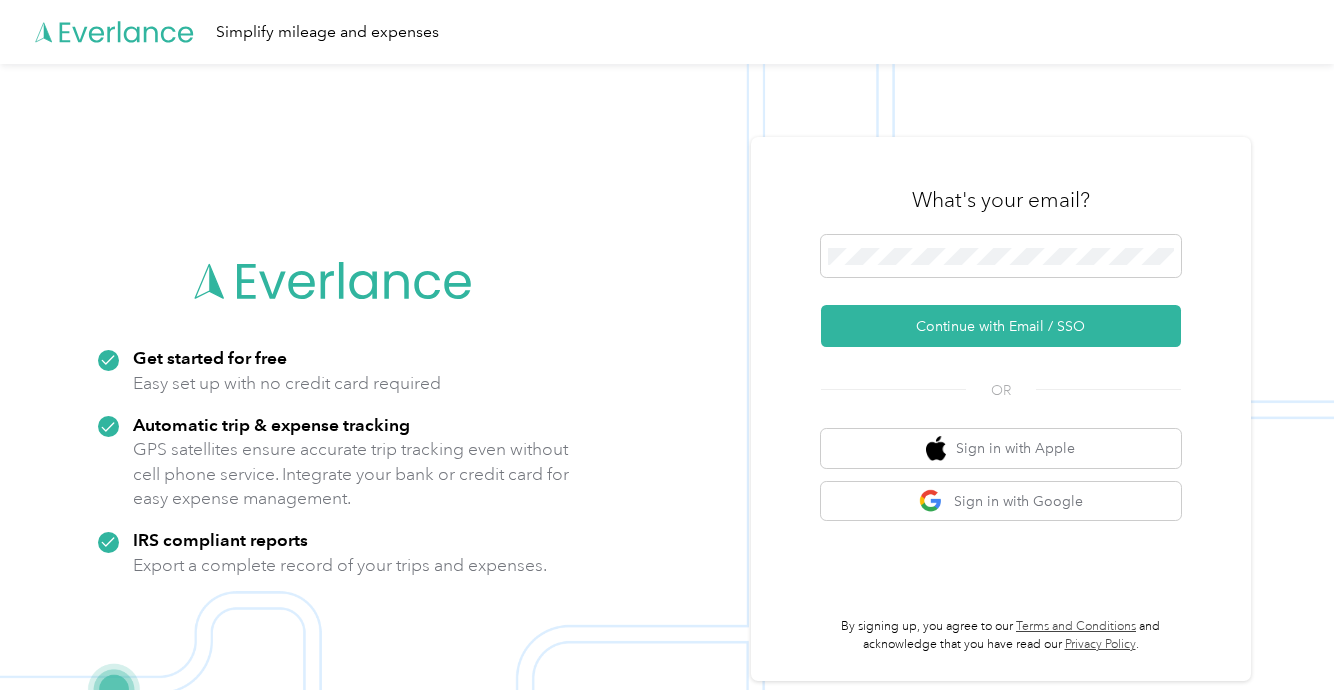 scroll, scrollTop: 0, scrollLeft: 0, axis: both 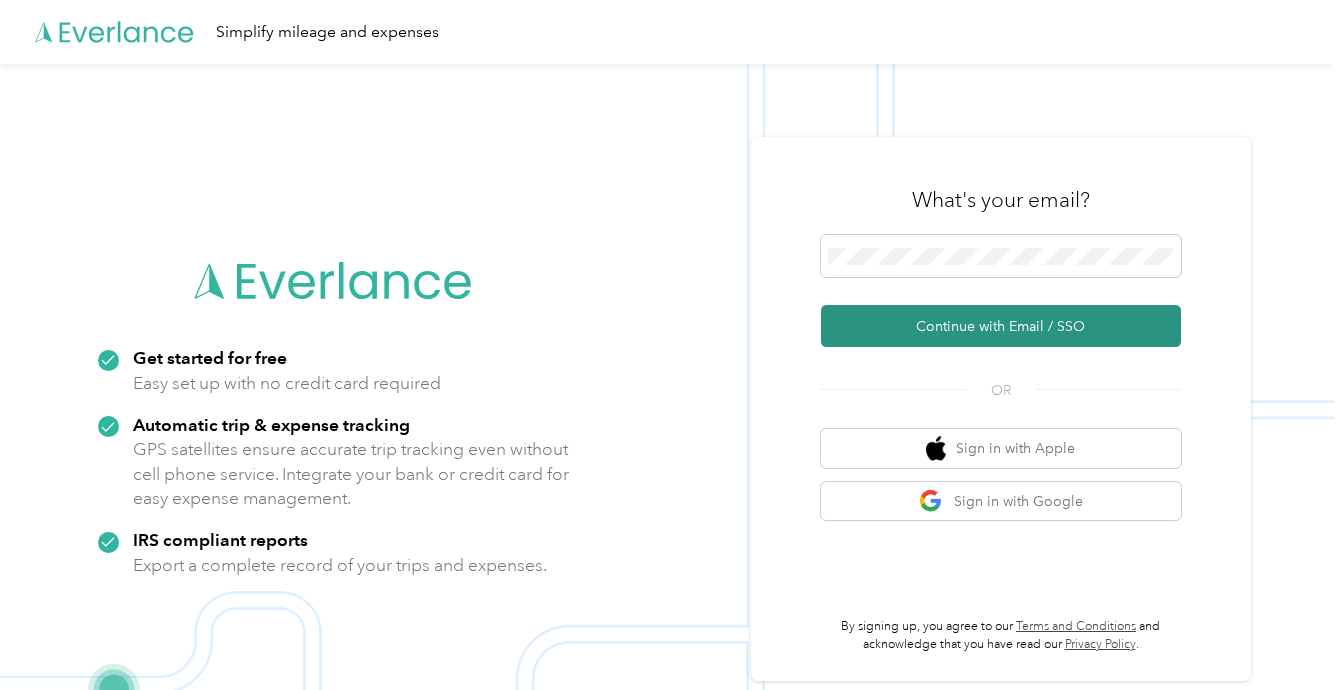 click on "Continue with Email / SSO" at bounding box center [1001, 326] 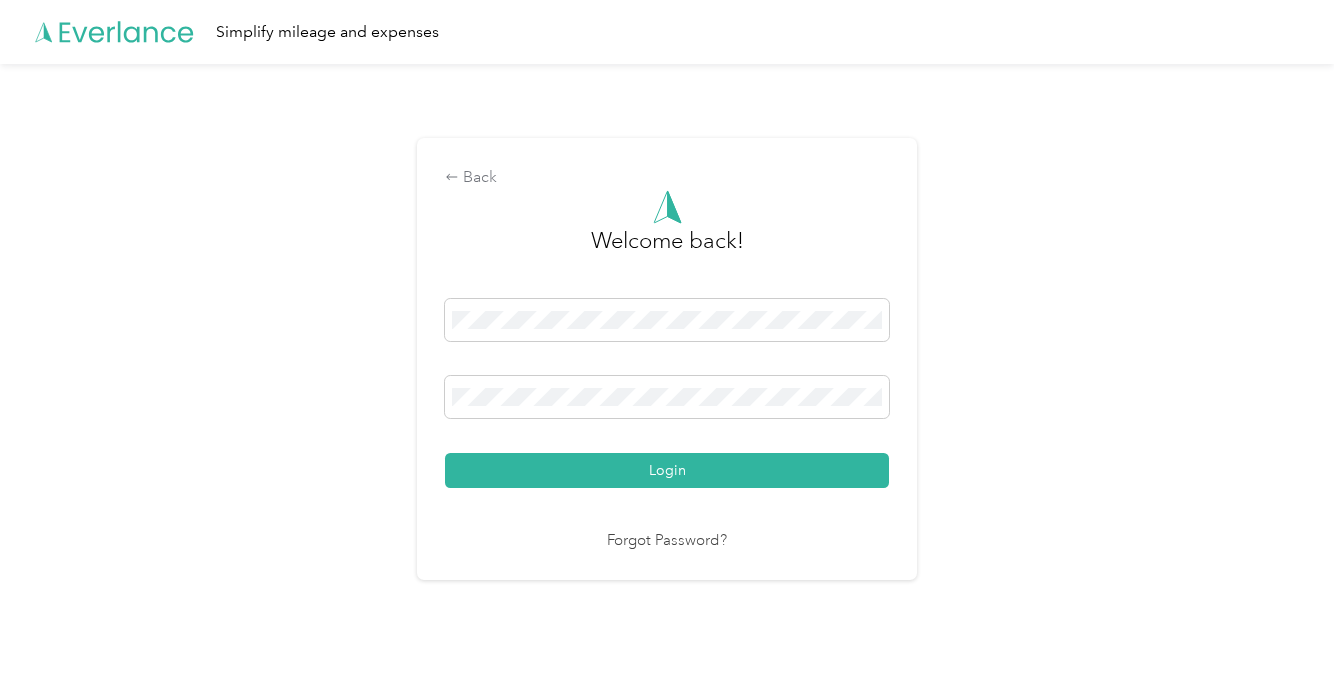 click on "Login" at bounding box center (667, 470) 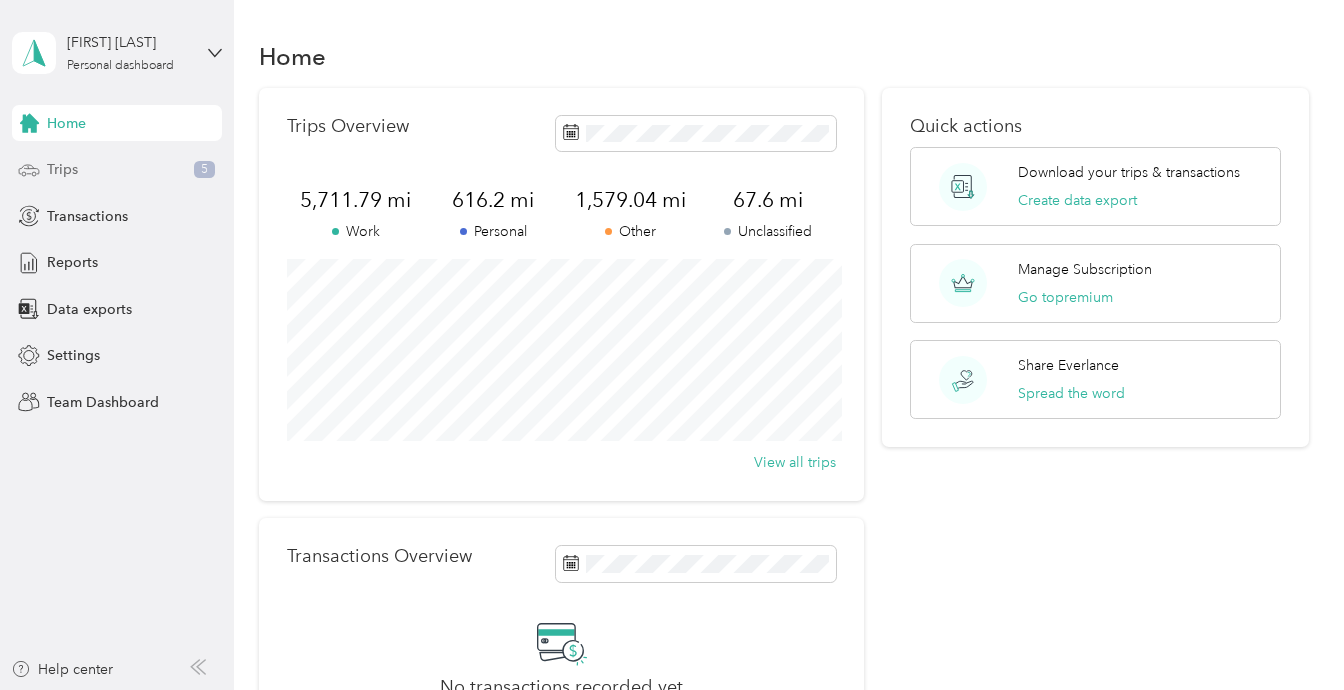 click on "Trips 5" at bounding box center [117, 170] 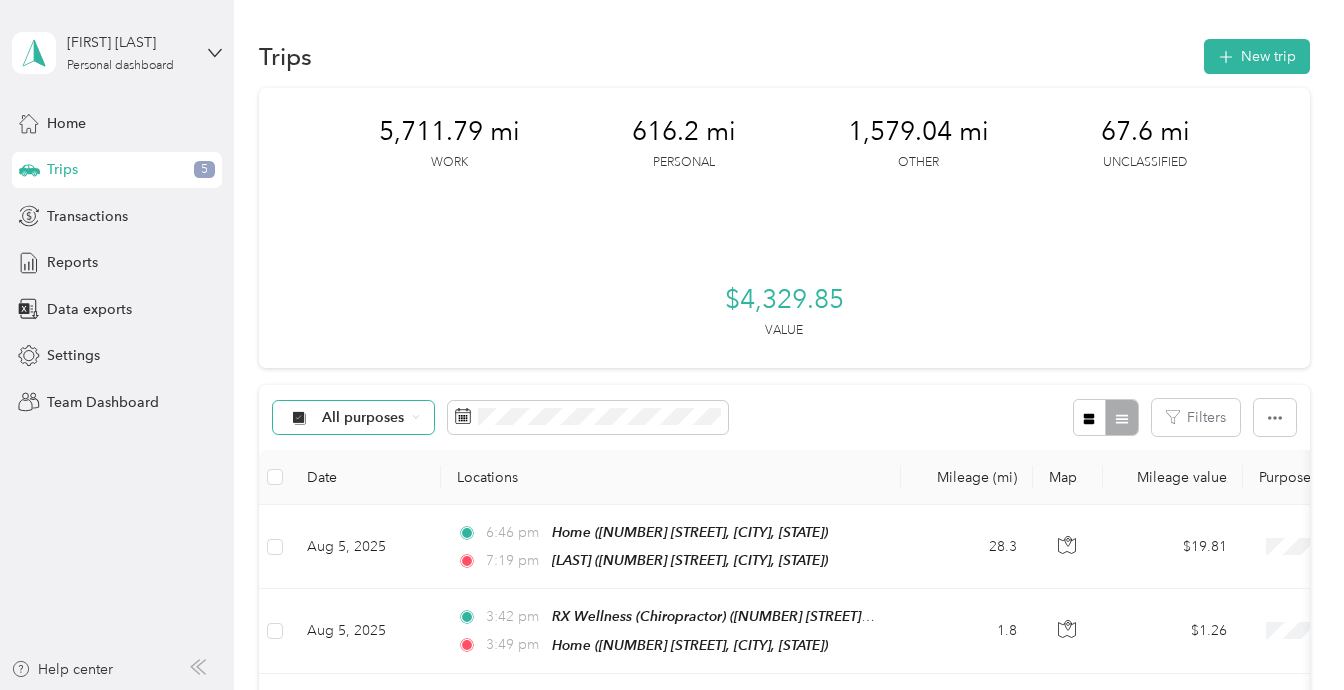 click on "All purposes" at bounding box center [354, 418] 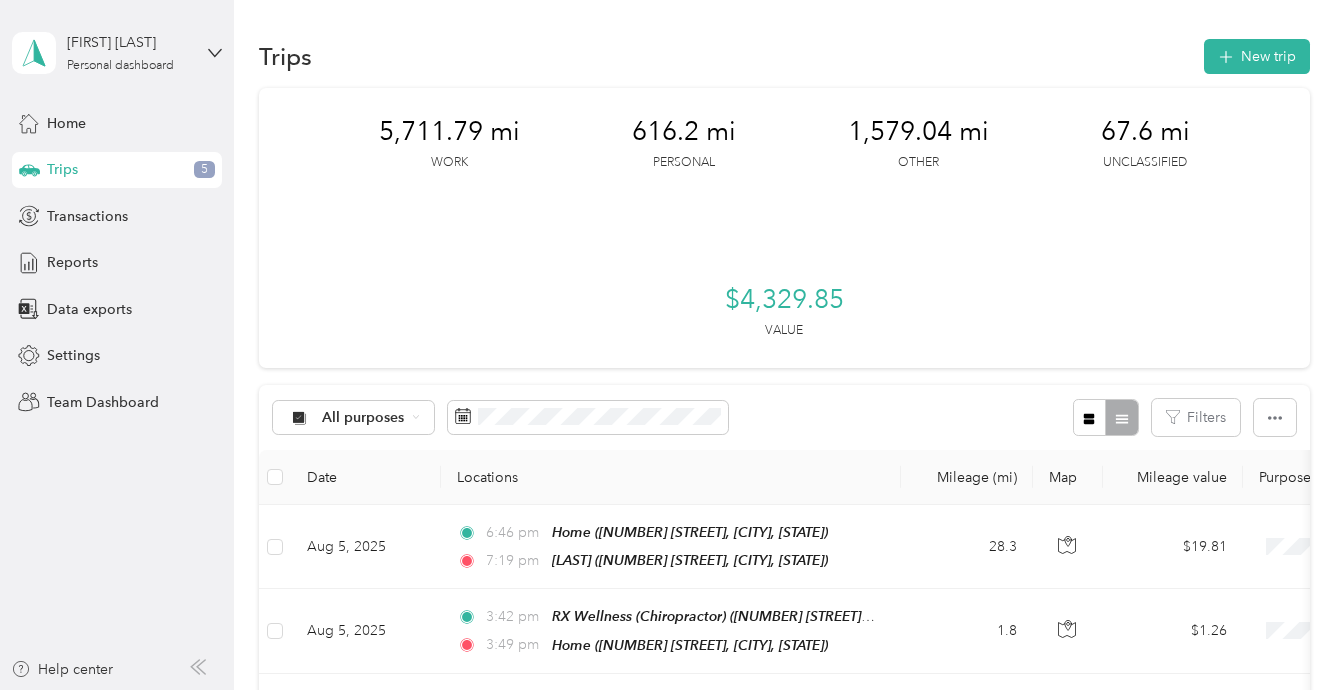 click on "Unclassified" at bounding box center (371, 171) 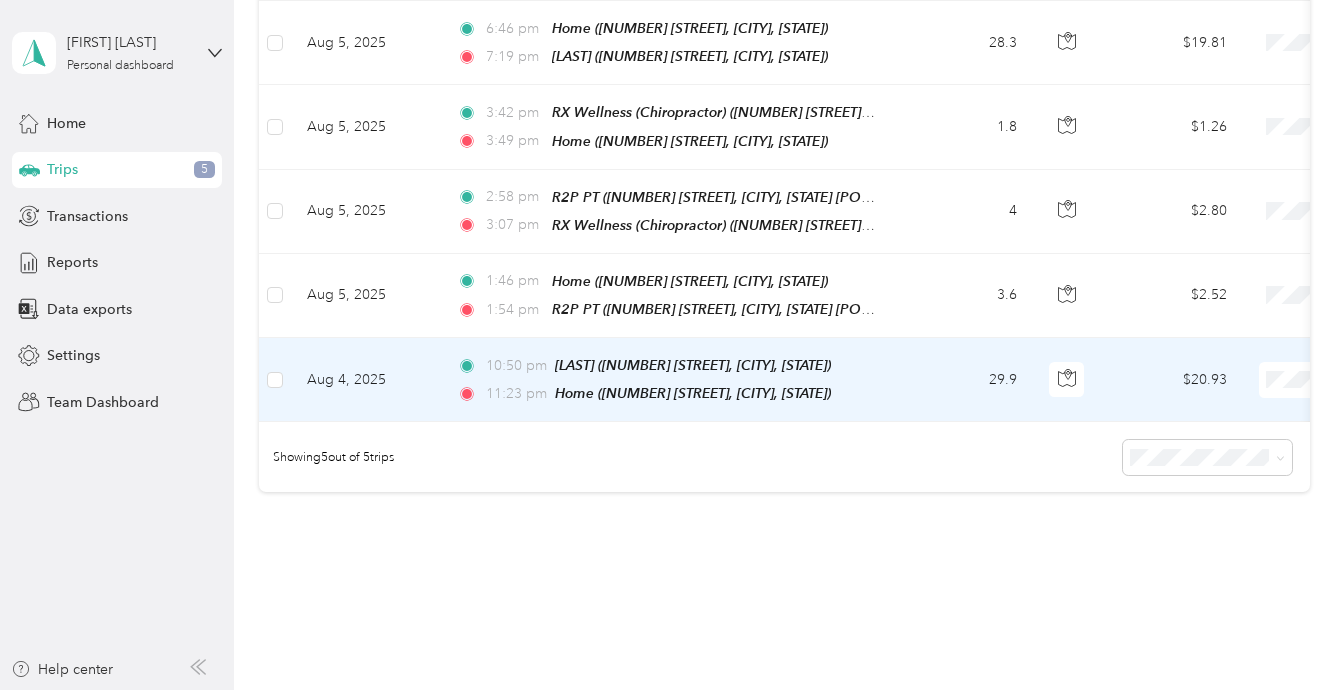 scroll, scrollTop: 512, scrollLeft: 0, axis: vertical 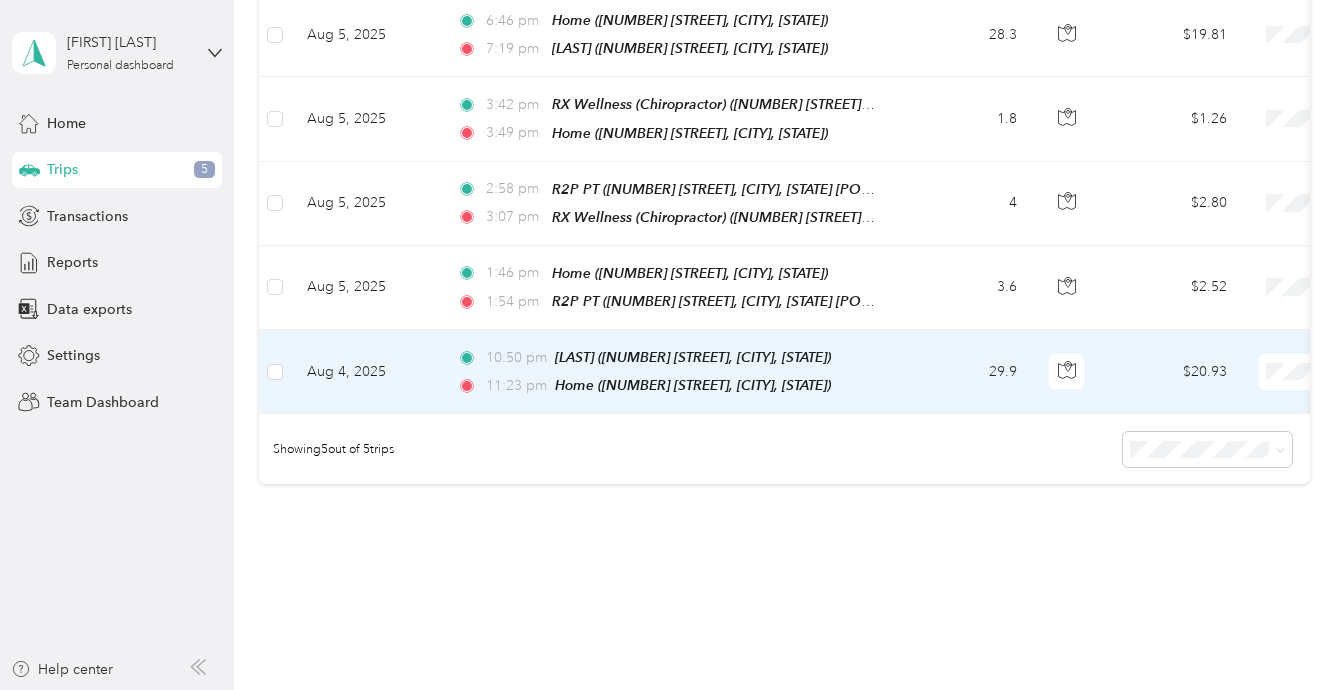 click on "$20.93" at bounding box center (1173, 372) 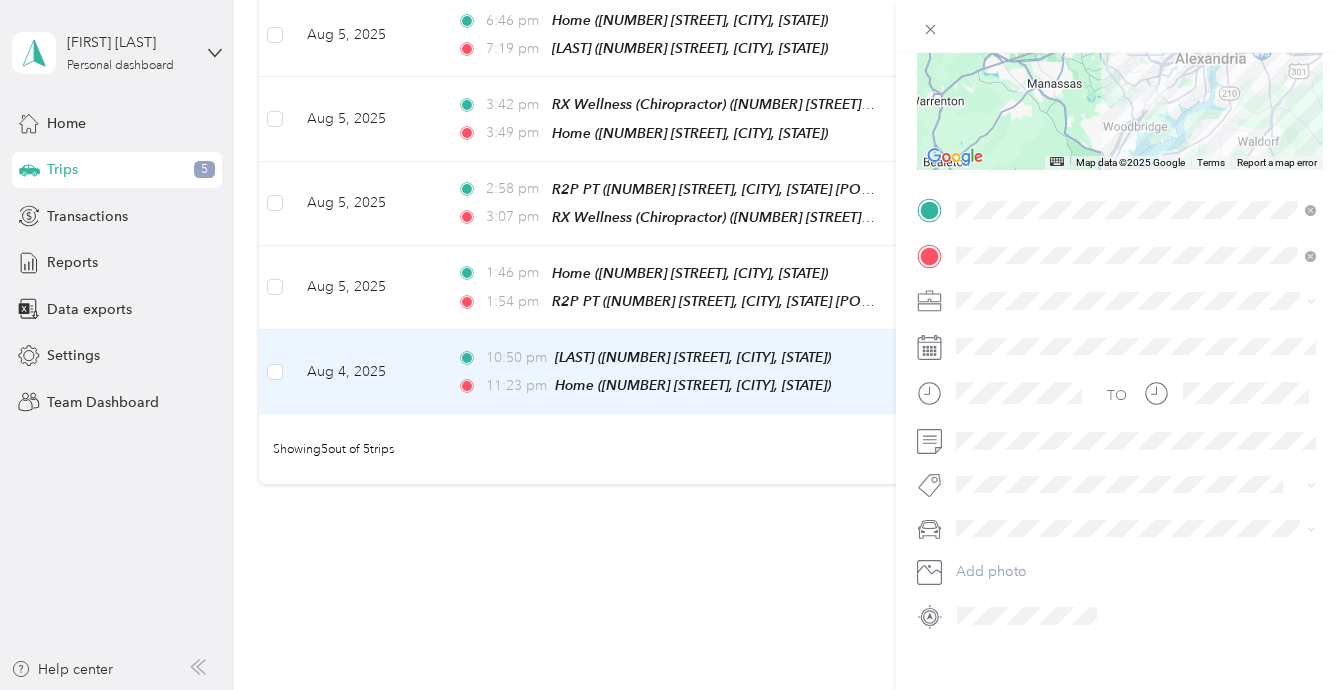 scroll, scrollTop: 299, scrollLeft: 0, axis: vertical 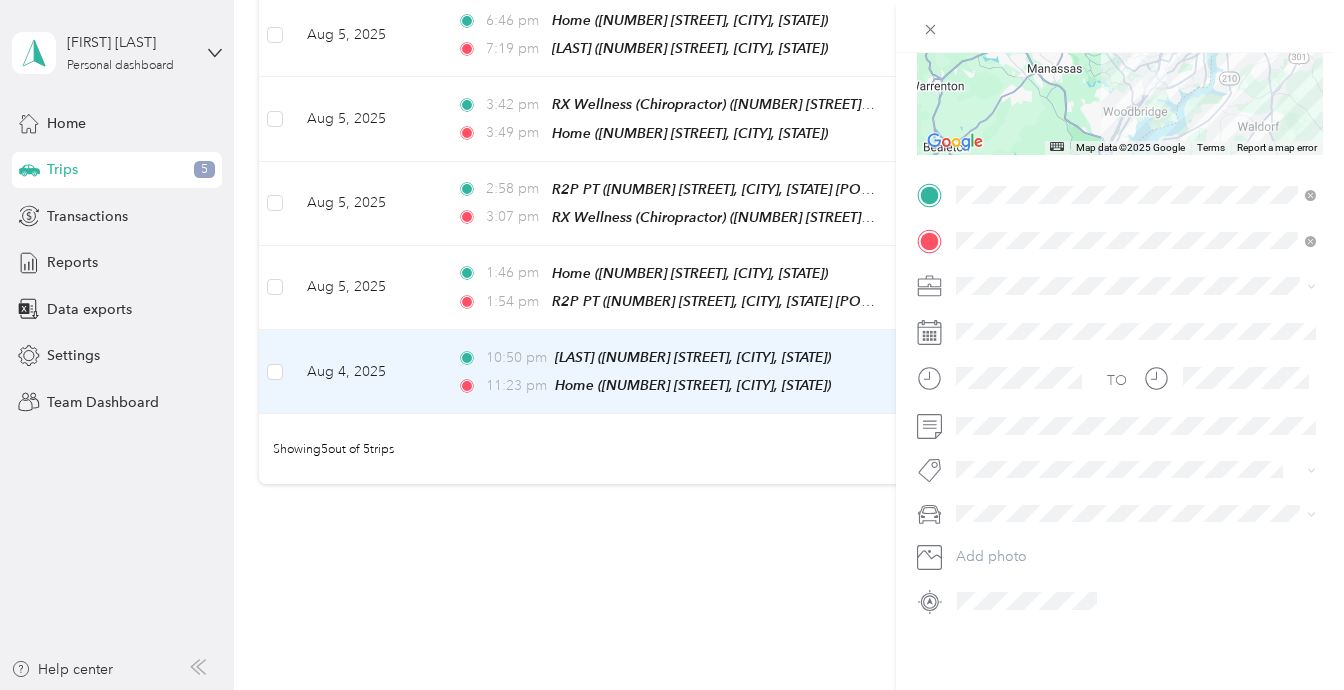 click on "[FIRST]" at bounding box center (1136, 614) 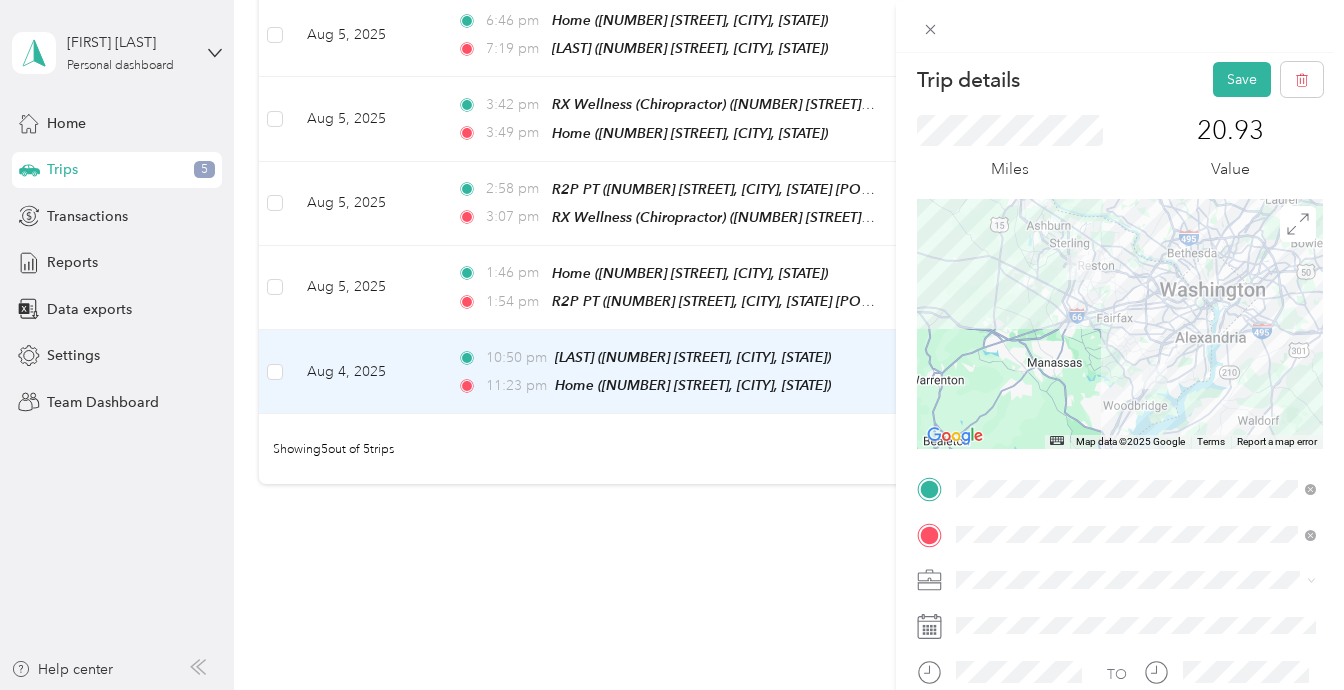 scroll, scrollTop: 0, scrollLeft: 0, axis: both 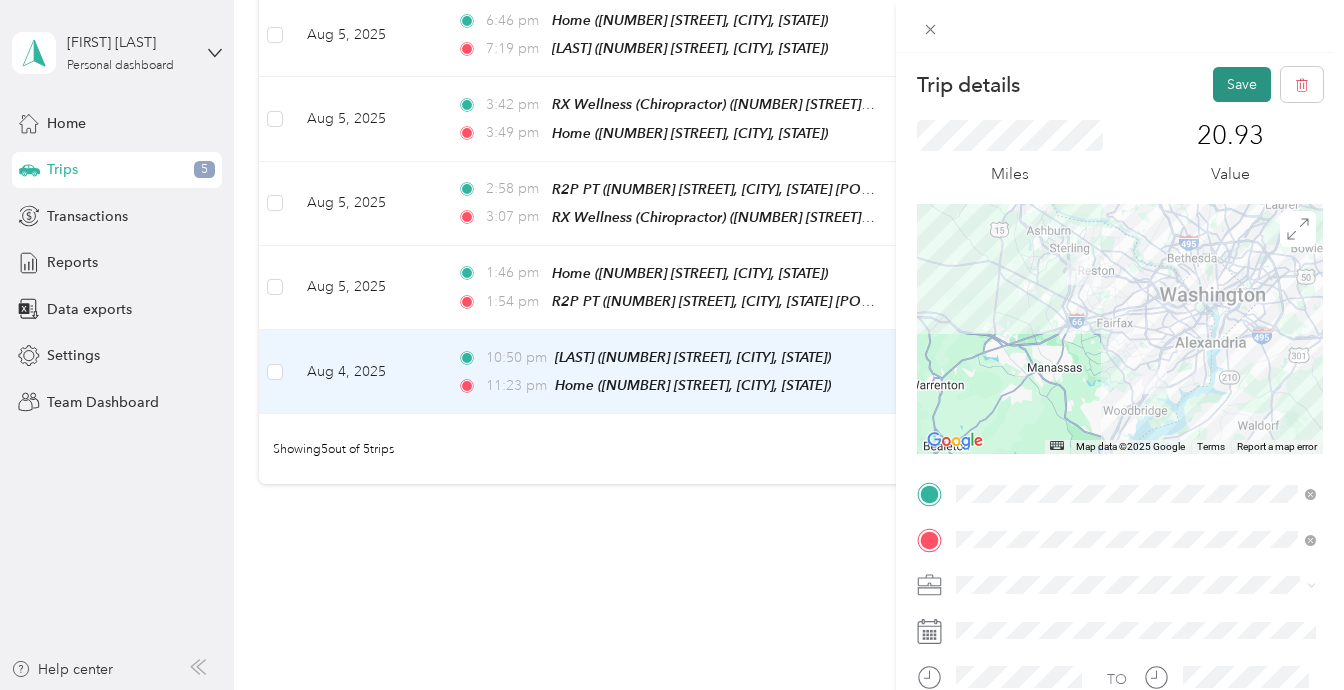 click on "Save" at bounding box center [1242, 84] 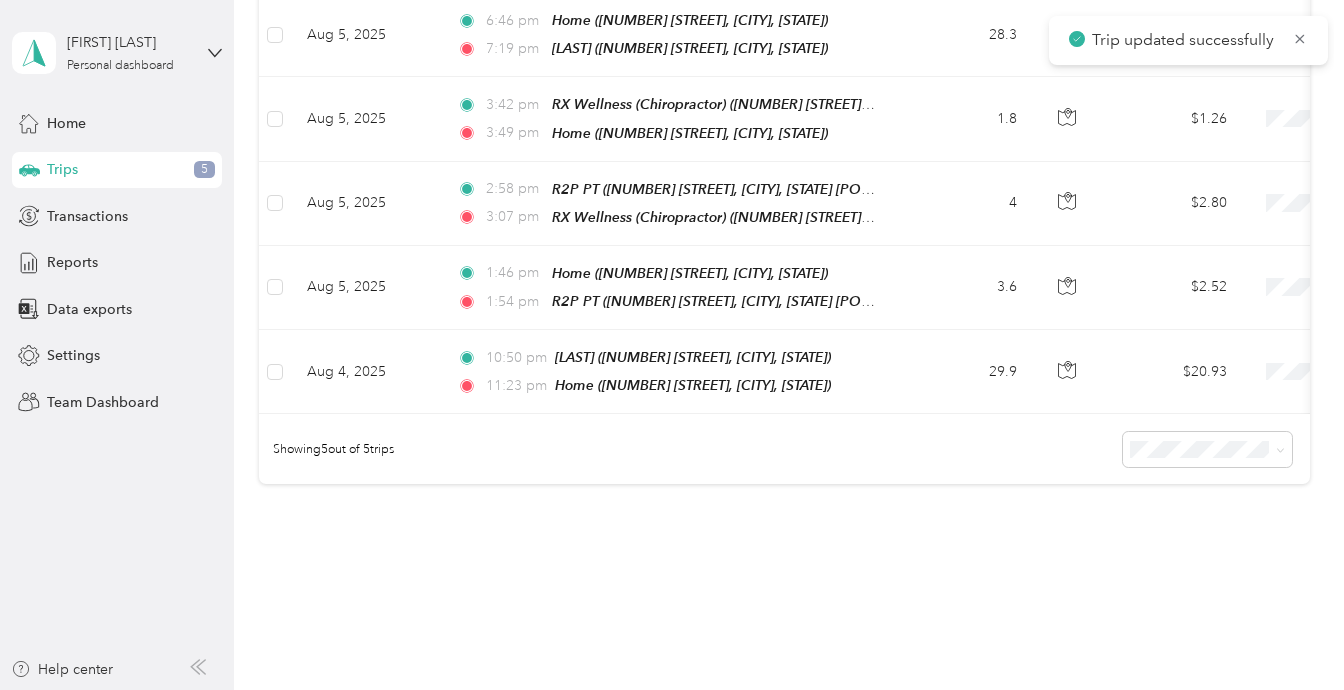 scroll, scrollTop: 494, scrollLeft: 0, axis: vertical 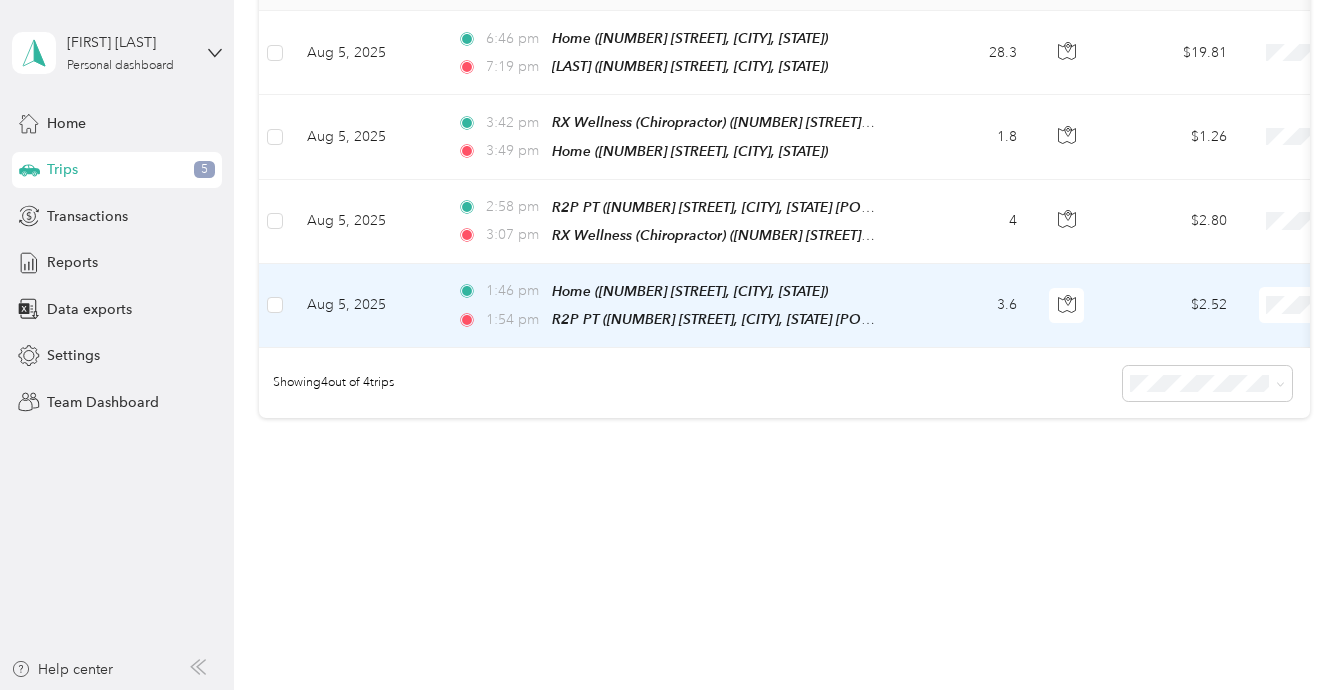 click on "Medical" at bounding box center [1238, 513] 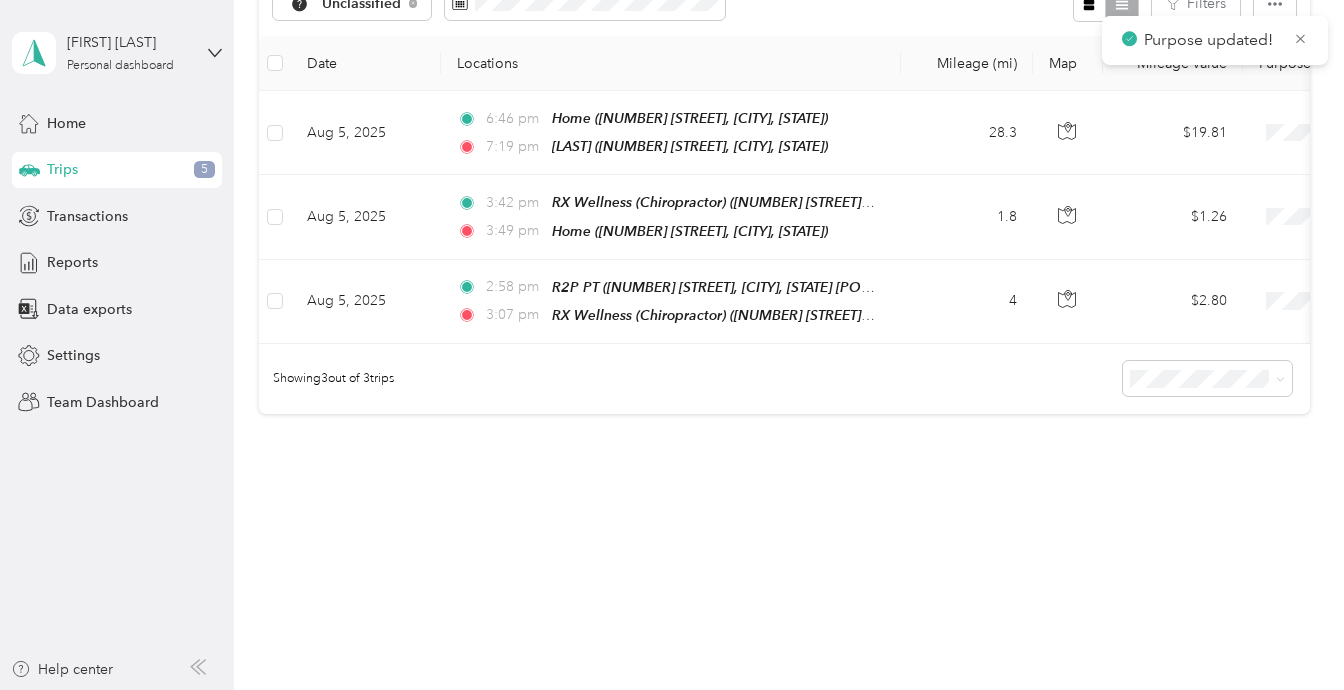 scroll, scrollTop: 411, scrollLeft: 0, axis: vertical 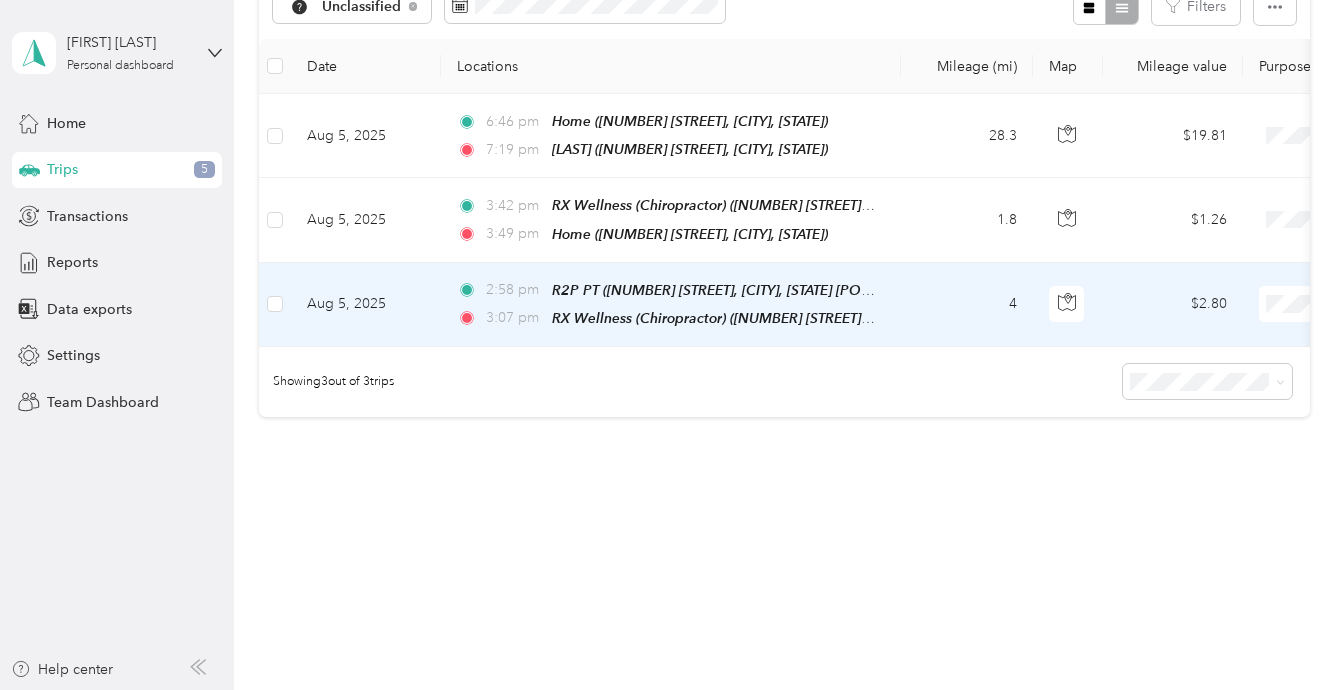 click on "Medical" at bounding box center (1238, 513) 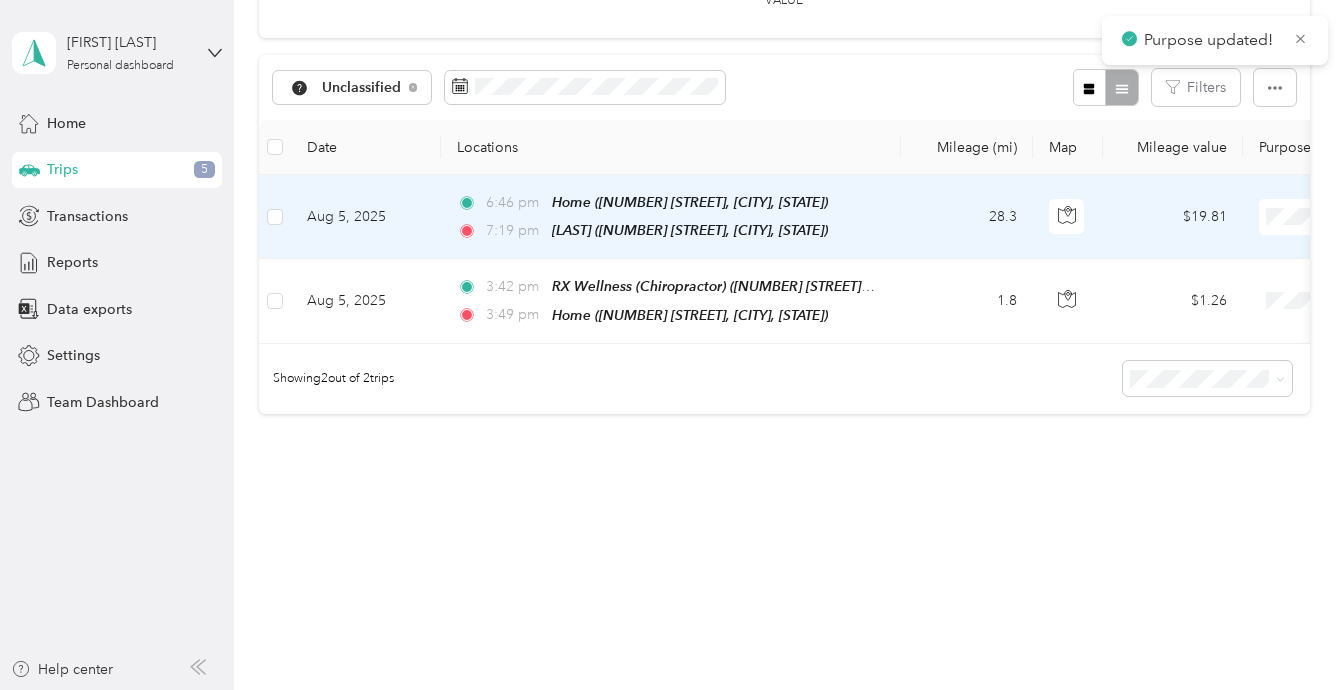 scroll, scrollTop: 328, scrollLeft: 0, axis: vertical 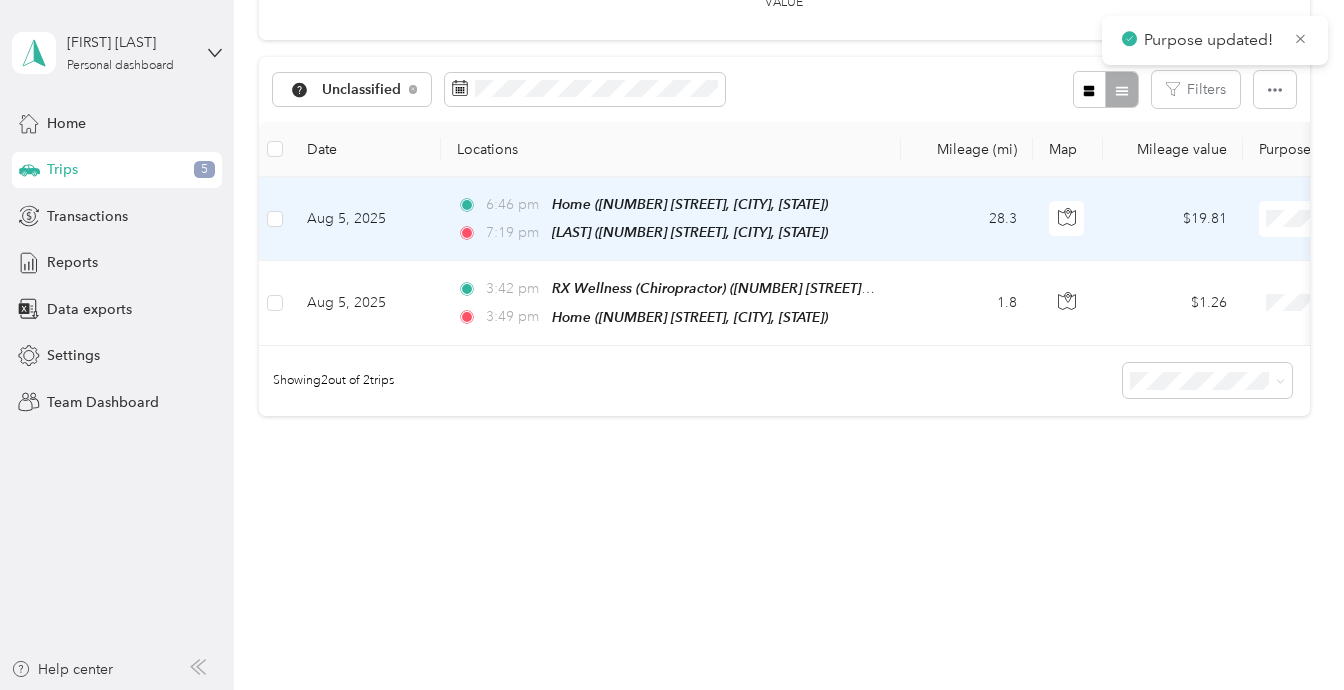 click at bounding box center [1383, 219] 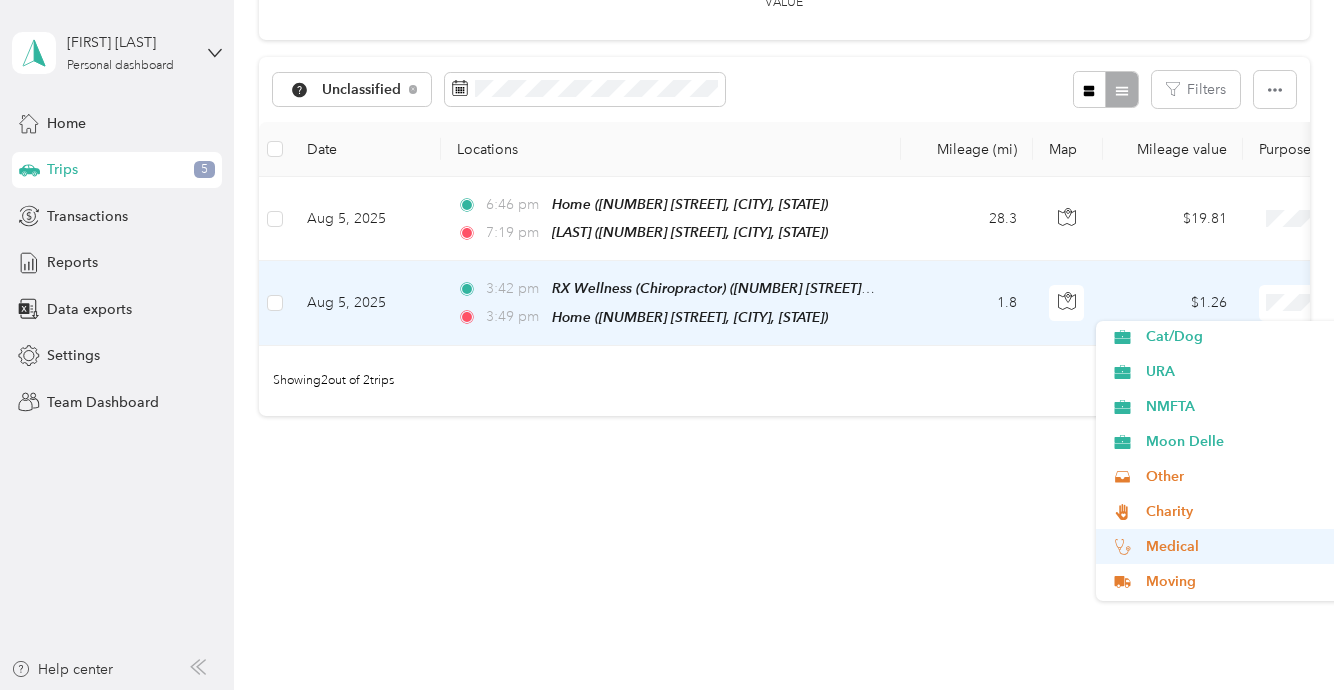 scroll, scrollTop: 76, scrollLeft: 0, axis: vertical 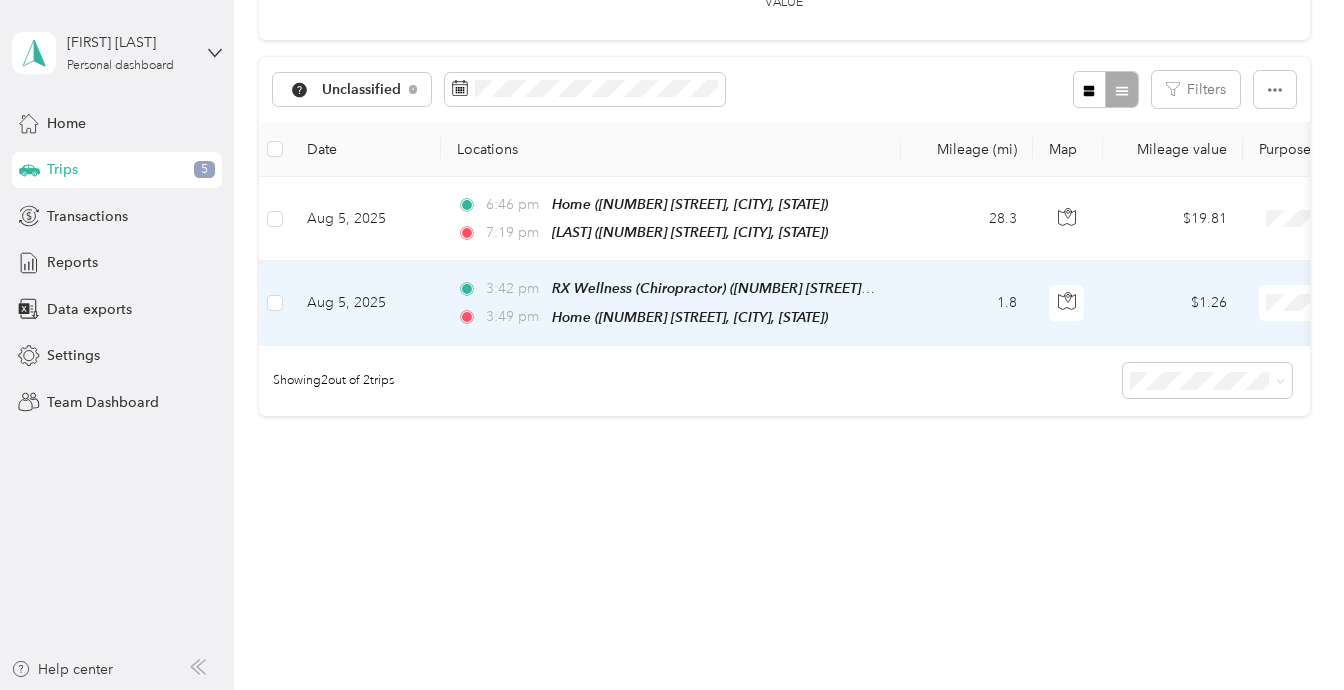 click on "Medical" at bounding box center (1238, 542) 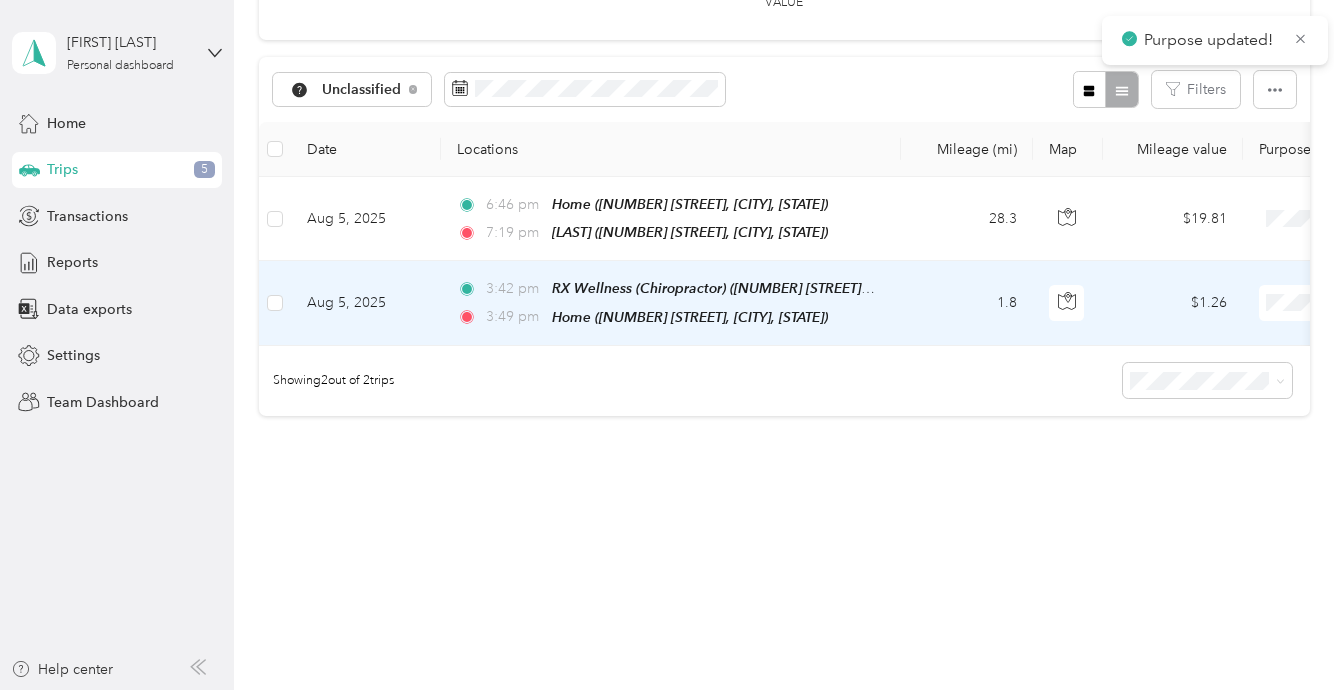 scroll, scrollTop: 245, scrollLeft: 0, axis: vertical 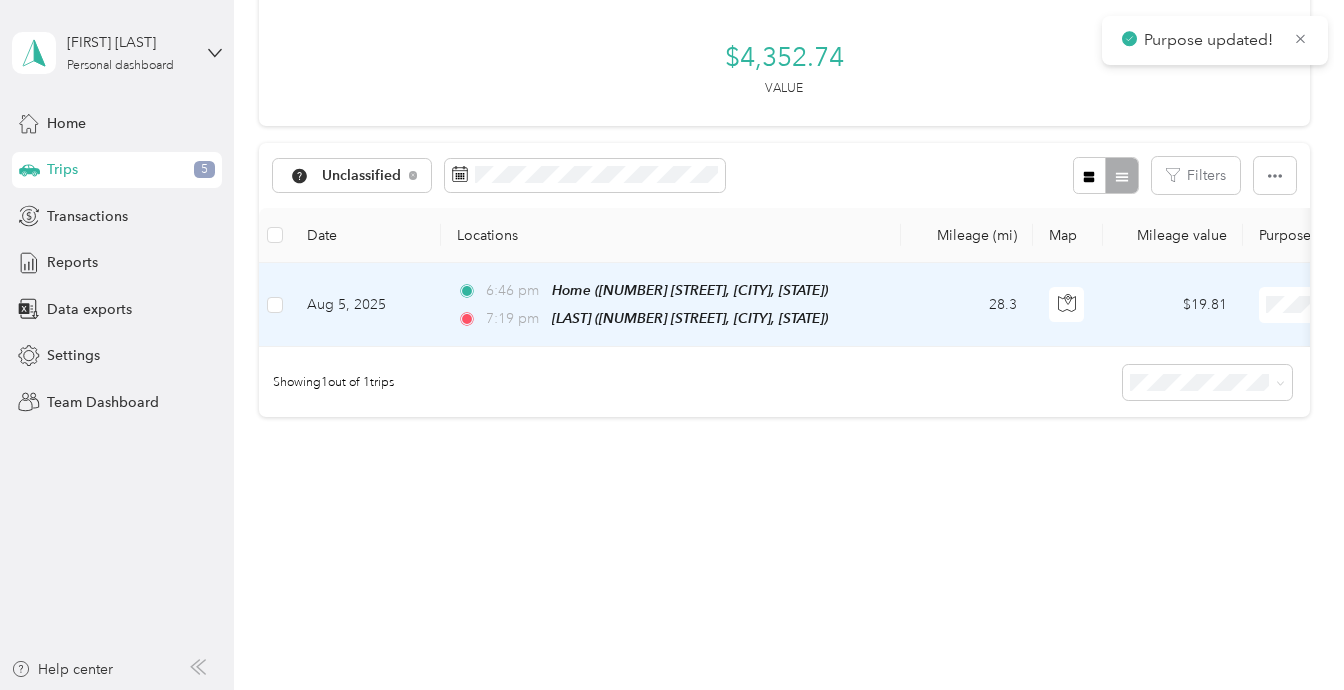 click on "28.3" at bounding box center [967, 305] 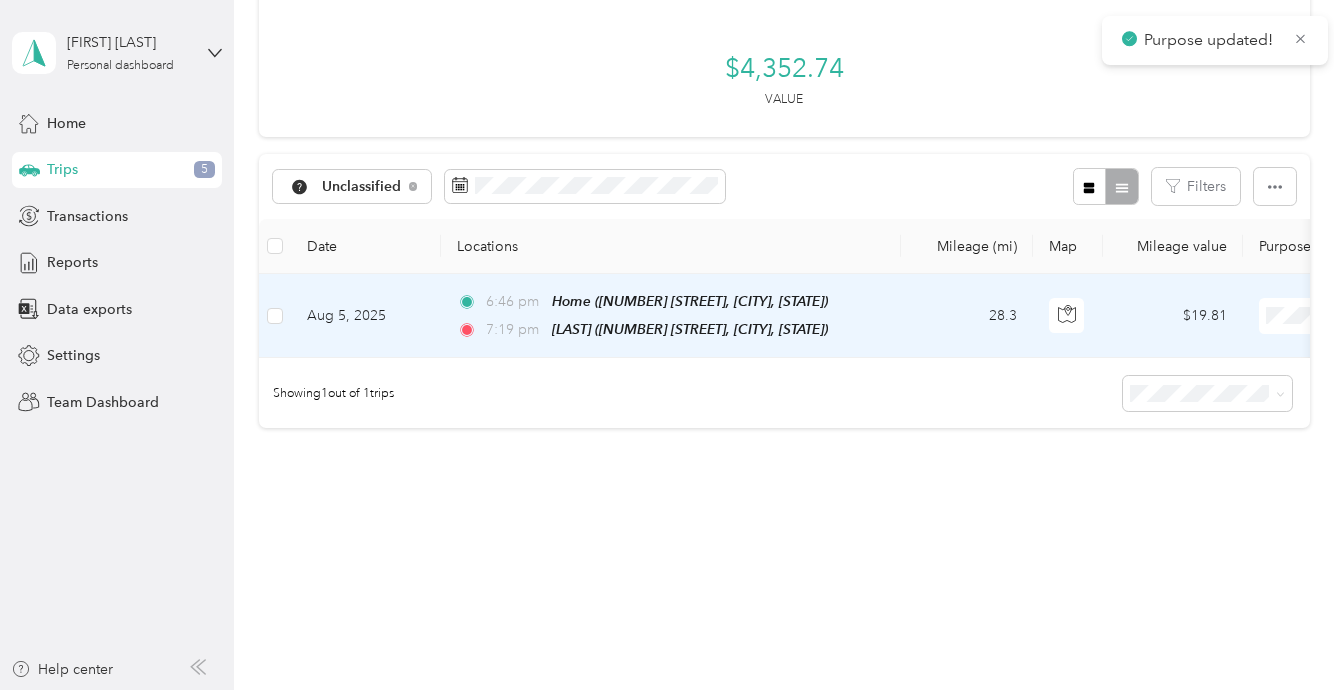scroll, scrollTop: 230, scrollLeft: 0, axis: vertical 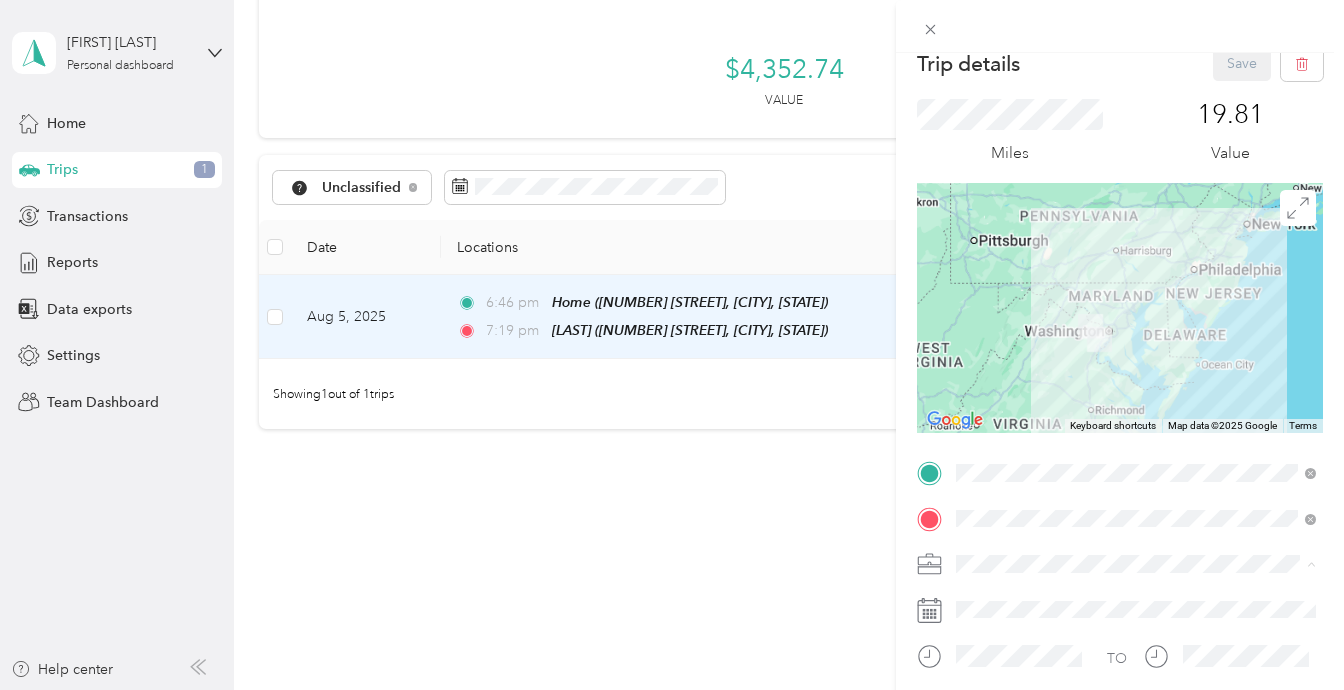 click on "Moon Delle" at bounding box center [1000, 458] 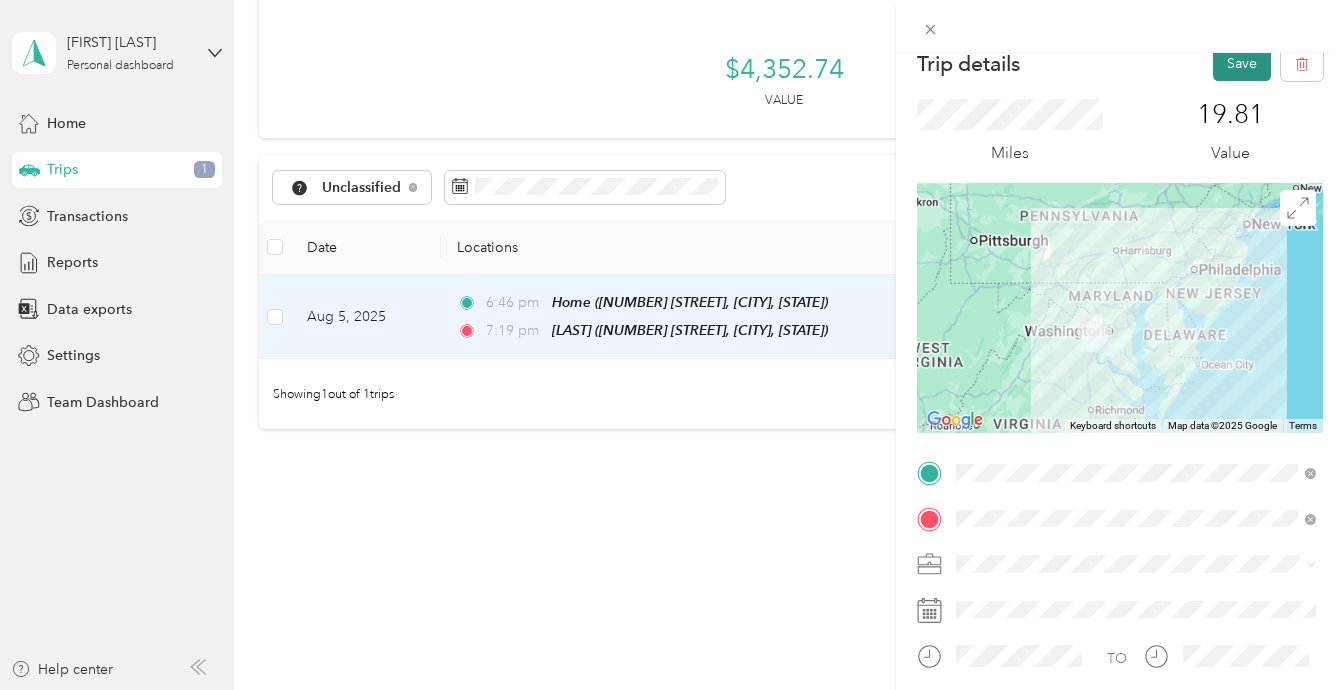 click on "Save" at bounding box center (1242, 63) 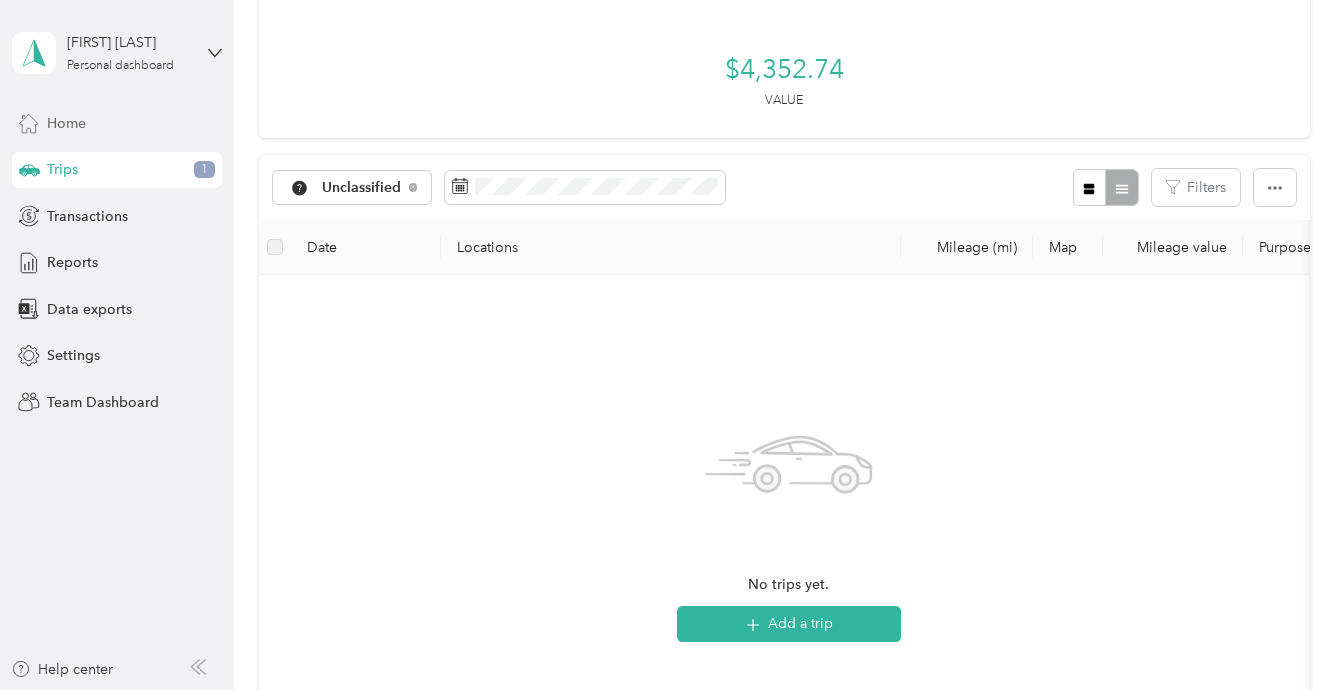 click on "Home" at bounding box center [66, 123] 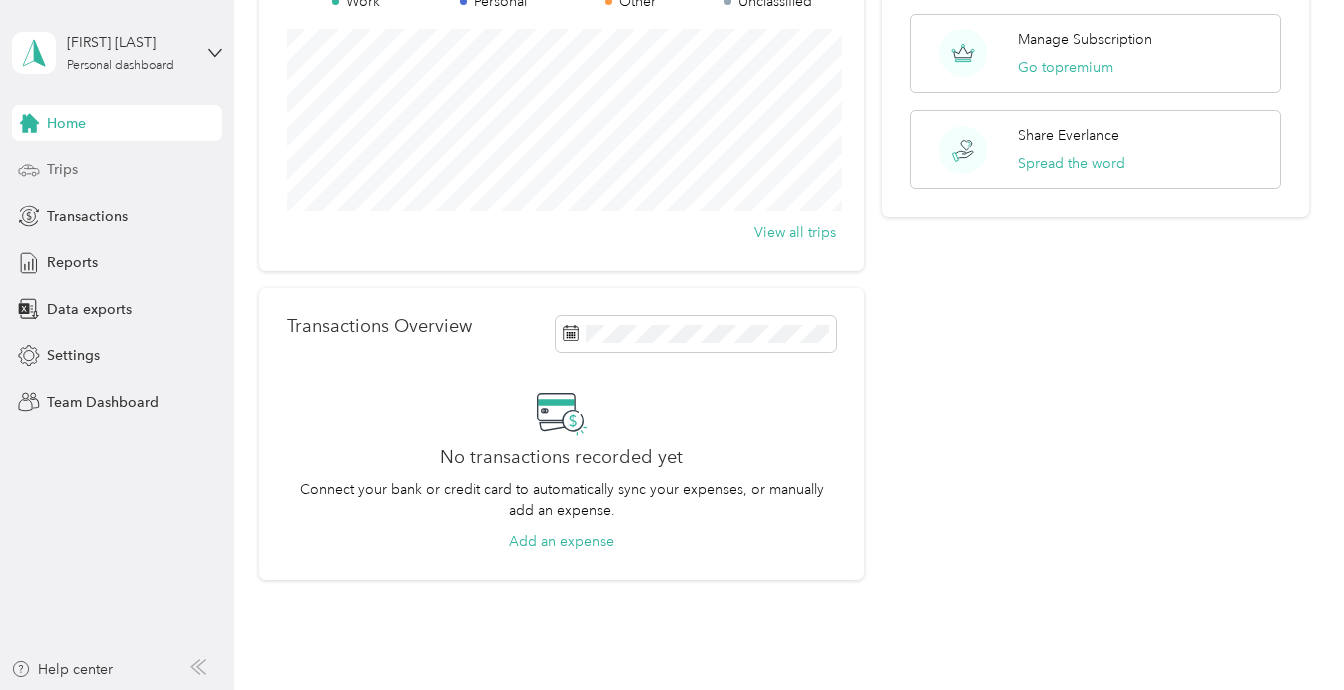 click on "Trips" at bounding box center [117, 170] 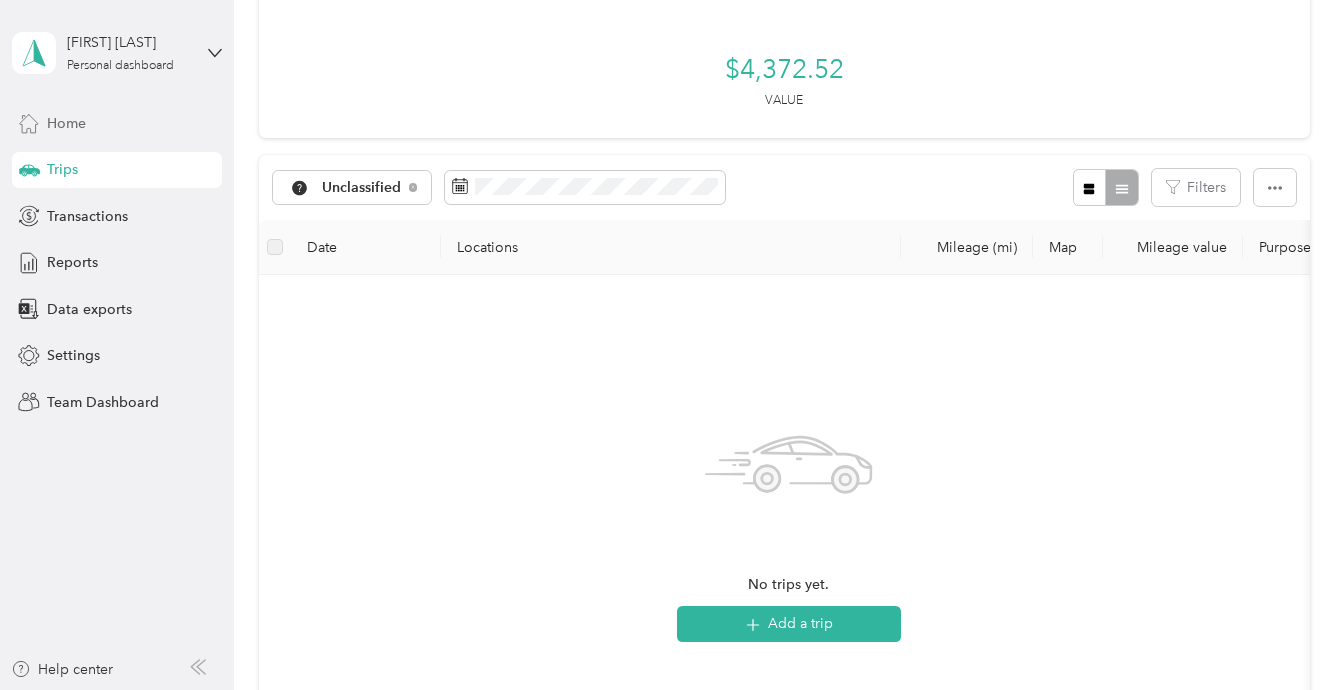 click on "Home" at bounding box center [117, 123] 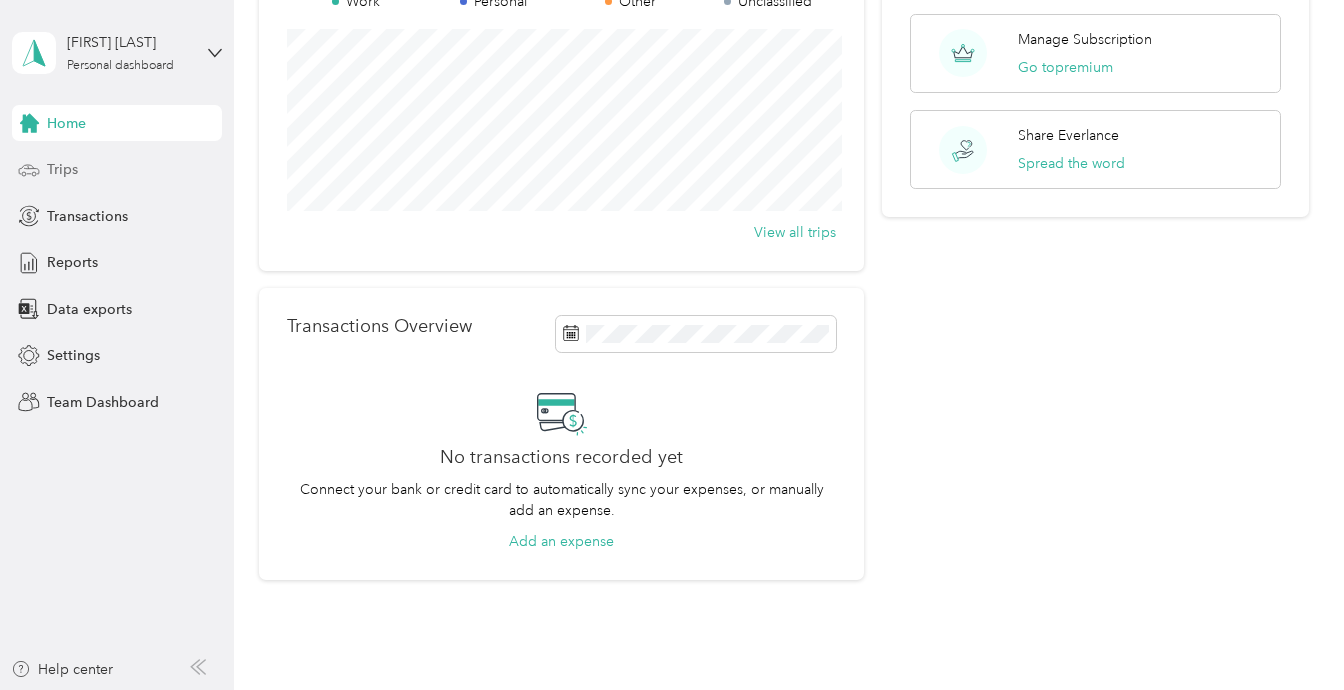 click on "Trips" at bounding box center (117, 170) 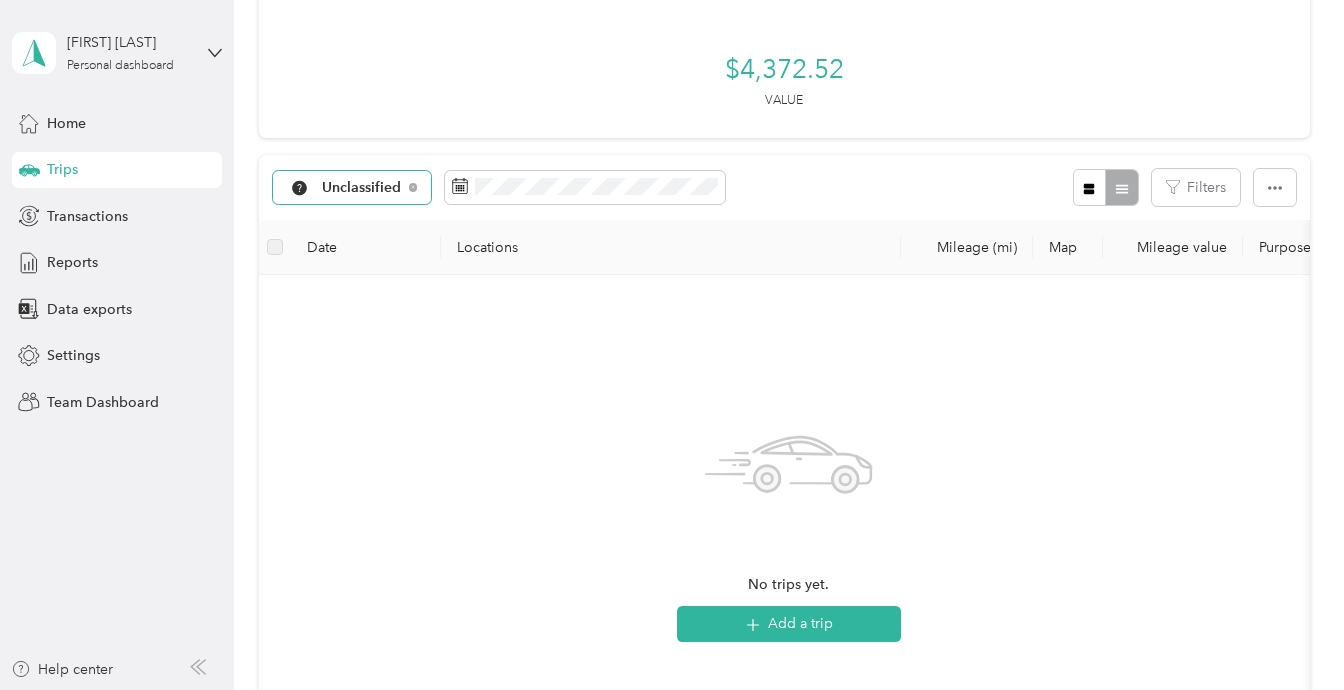 click on "Unclassified" at bounding box center [362, 188] 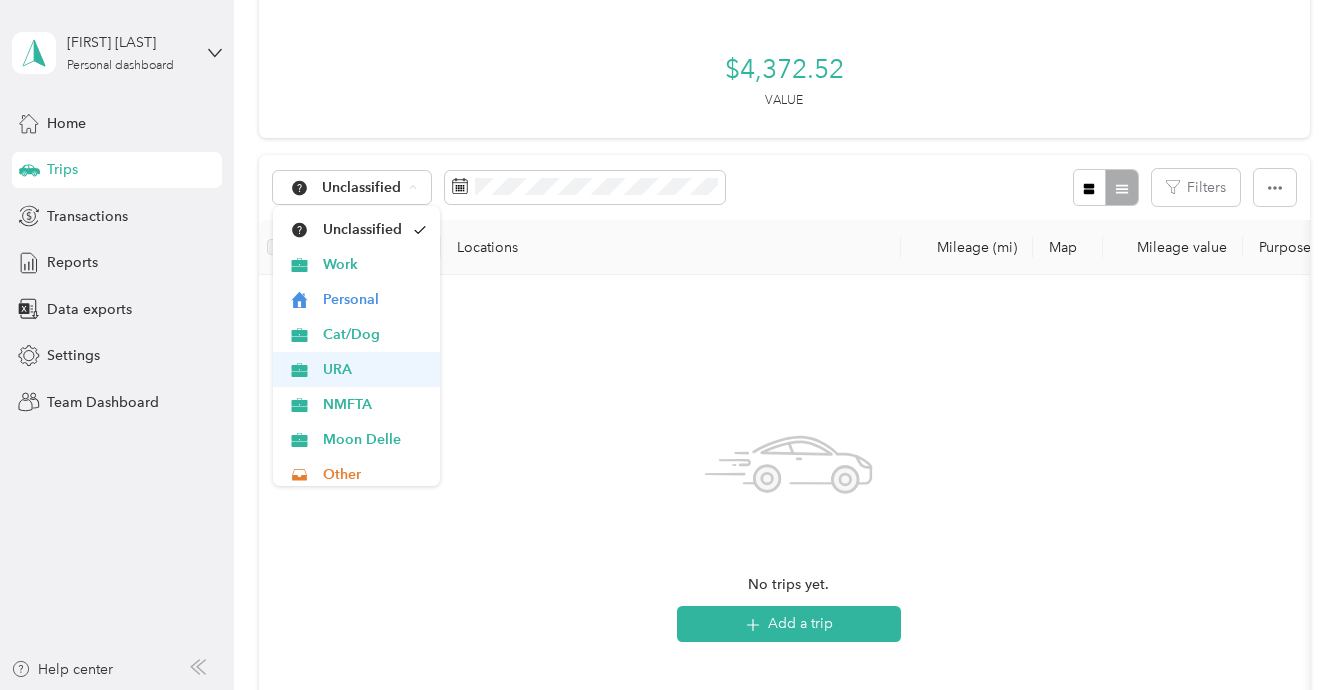 scroll, scrollTop: 43, scrollLeft: 0, axis: vertical 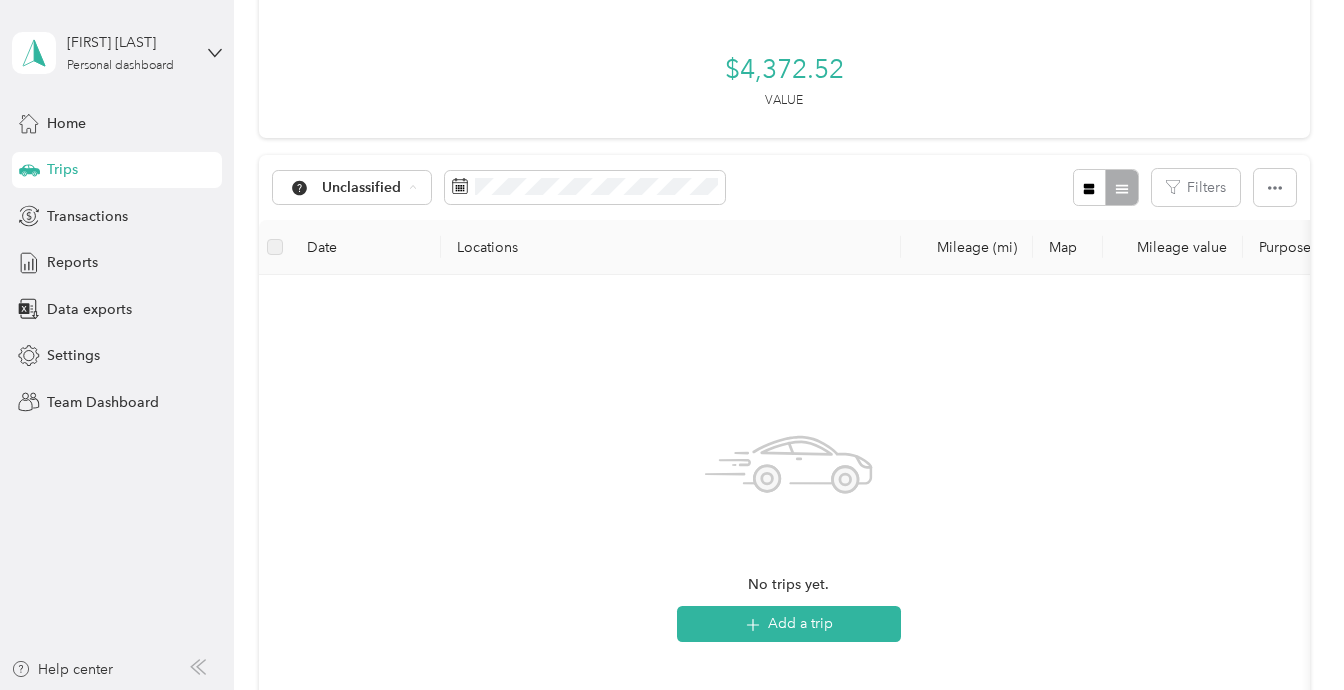 click on "Moon Delle" at bounding box center [375, 425] 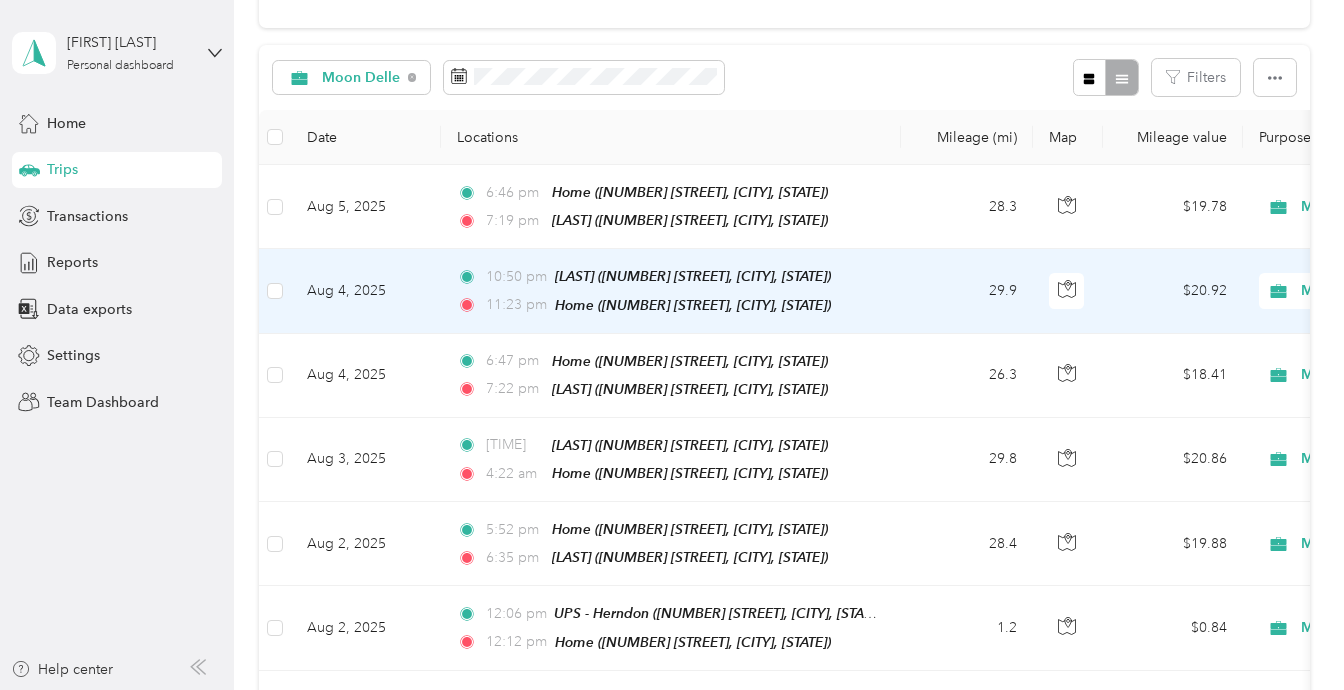 scroll, scrollTop: 346, scrollLeft: 0, axis: vertical 